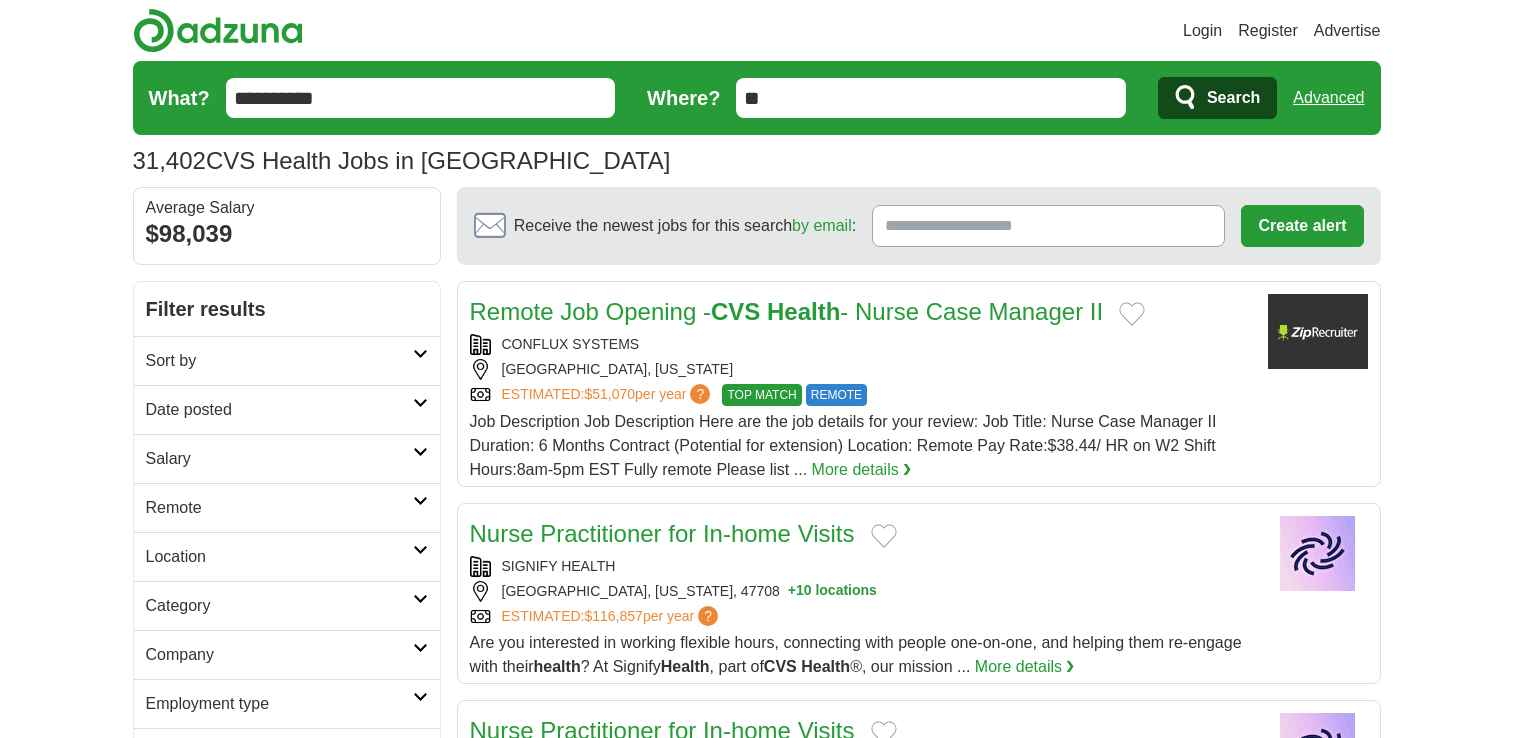 scroll, scrollTop: 0, scrollLeft: 0, axis: both 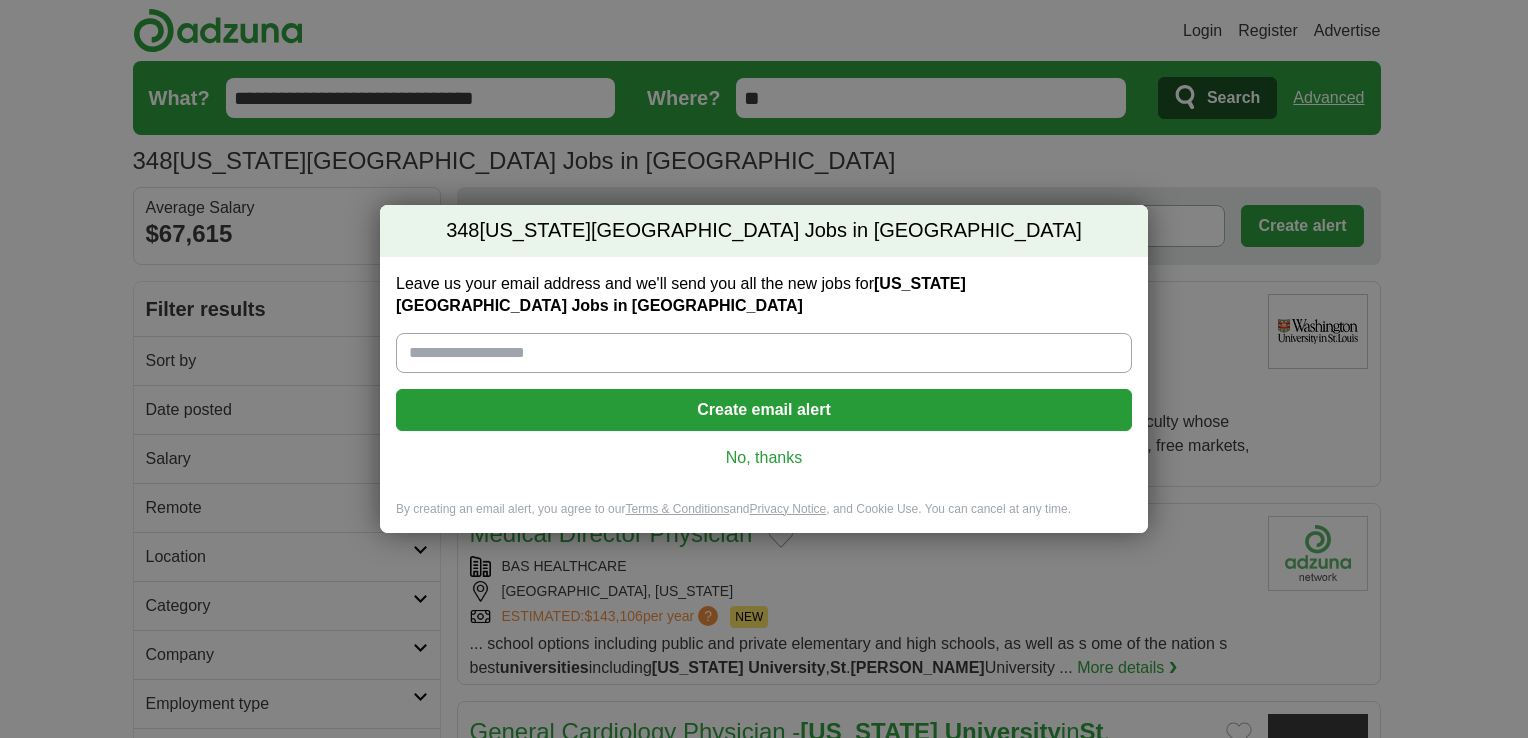 click on "No, thanks" at bounding box center [764, 458] 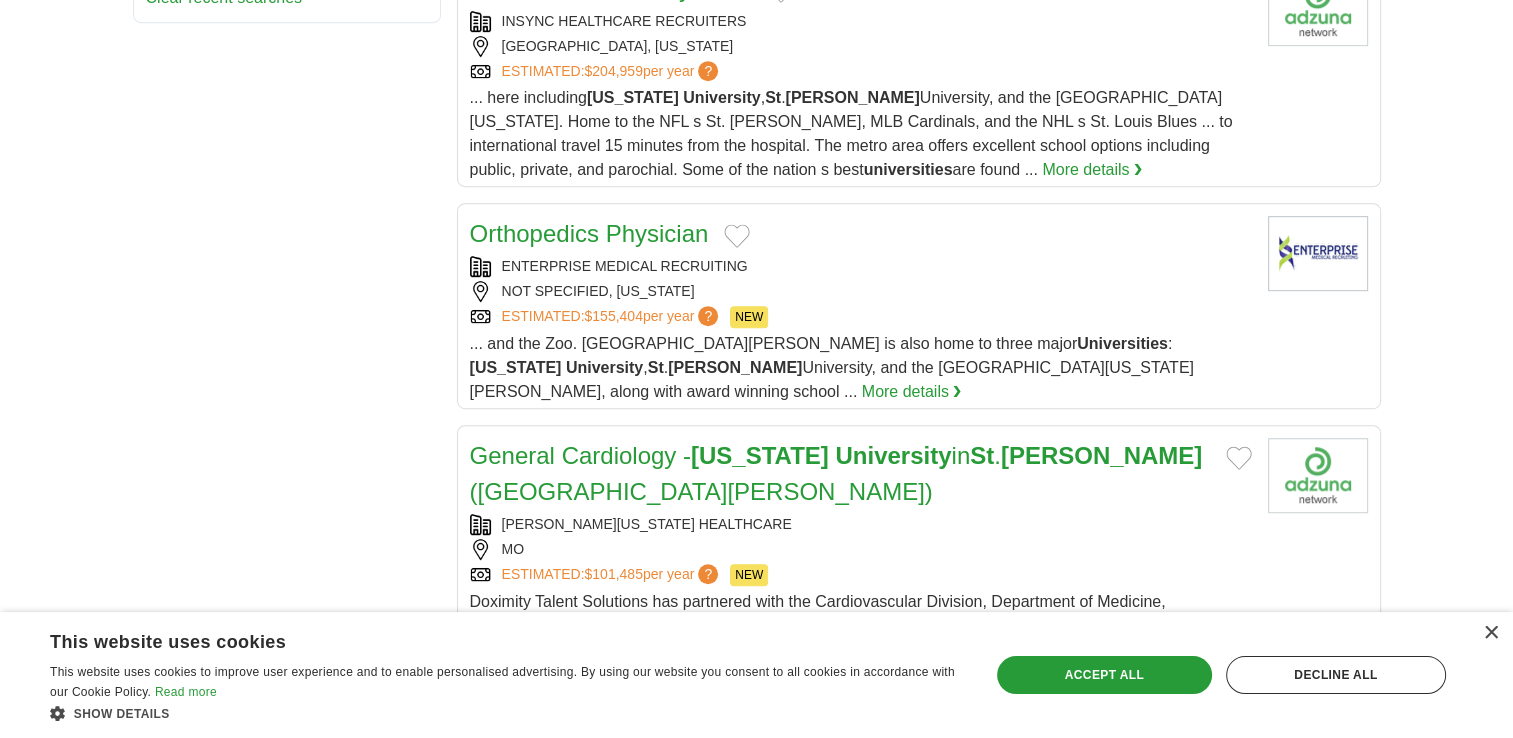 scroll, scrollTop: 1110, scrollLeft: 0, axis: vertical 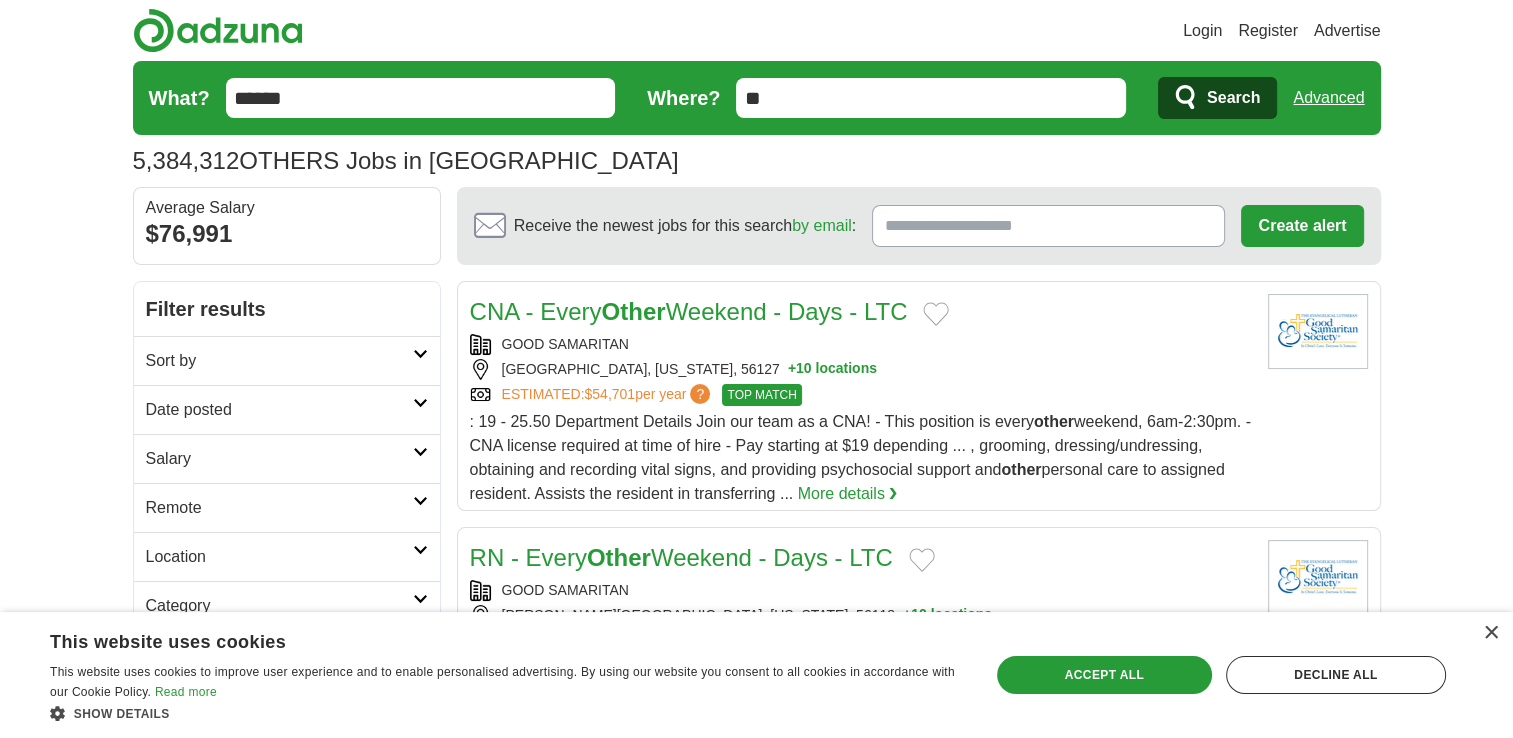 click on "Login
Register
Advertise
5,384,312
OTHERS Jobs in US
Salary
Salary
Select a salary range
Salary from
from $10,000
from $20,000
from $40,000
from $60,000
from $80,000
from $100,000
per year
US" at bounding box center [756, 1727] 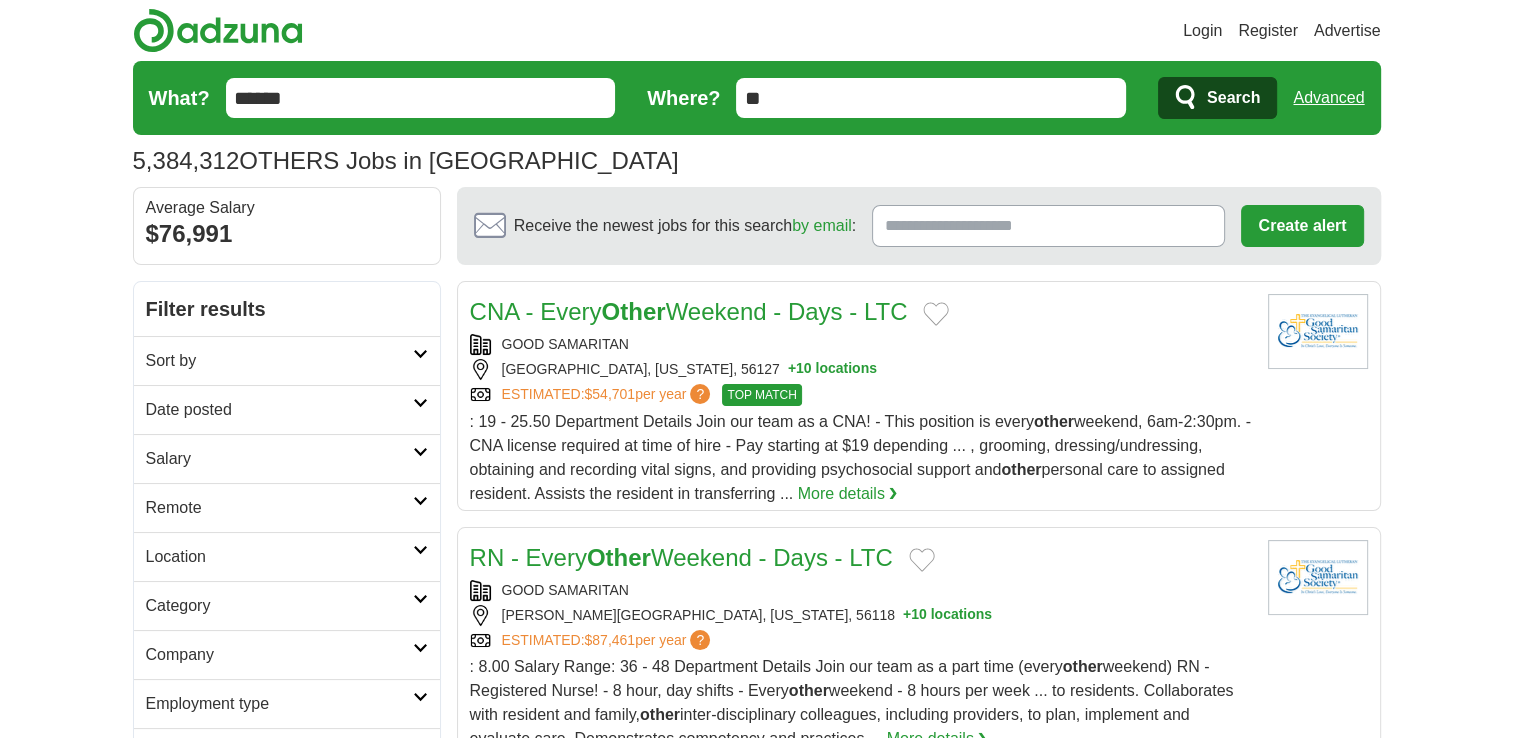 click on "Category" at bounding box center (279, 606) 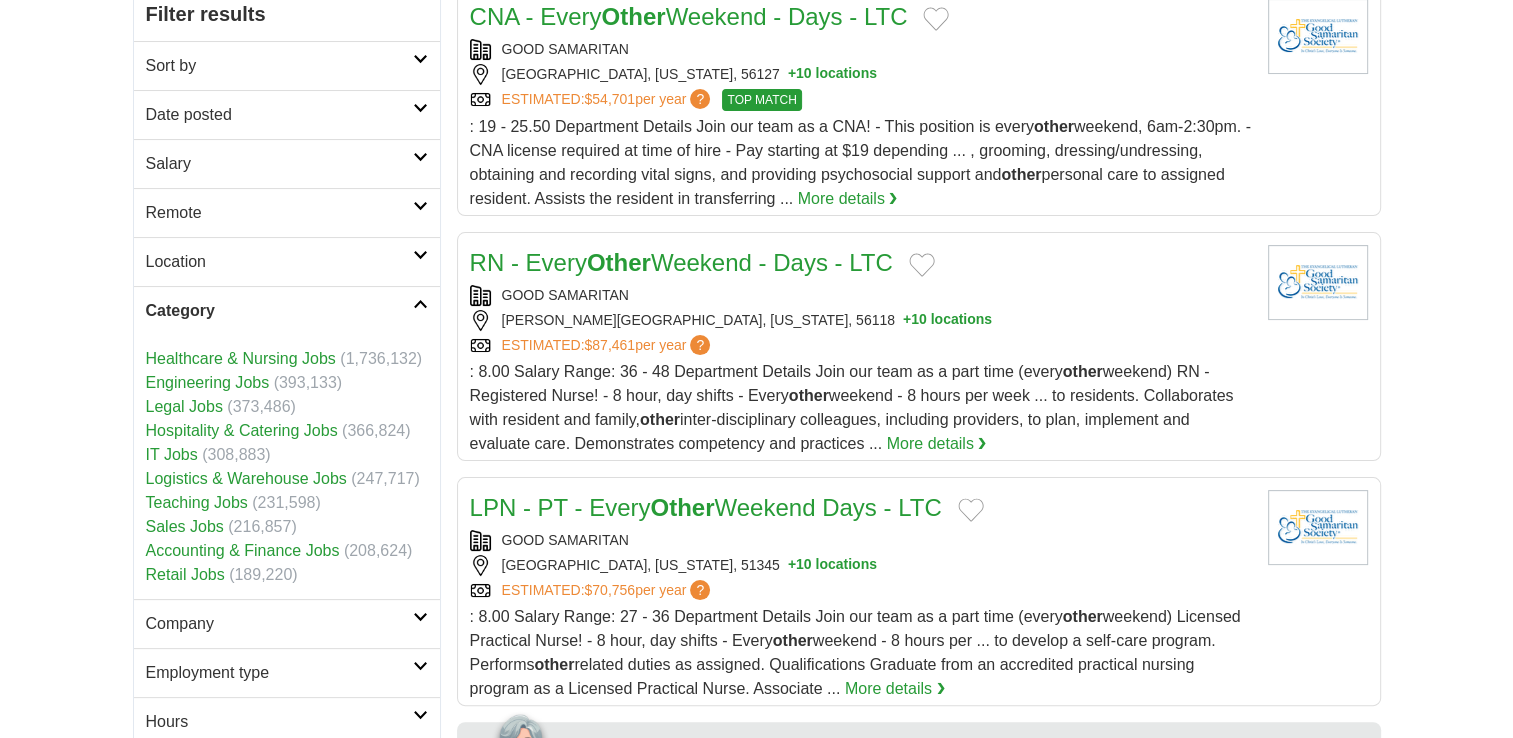 scroll, scrollTop: 296, scrollLeft: 0, axis: vertical 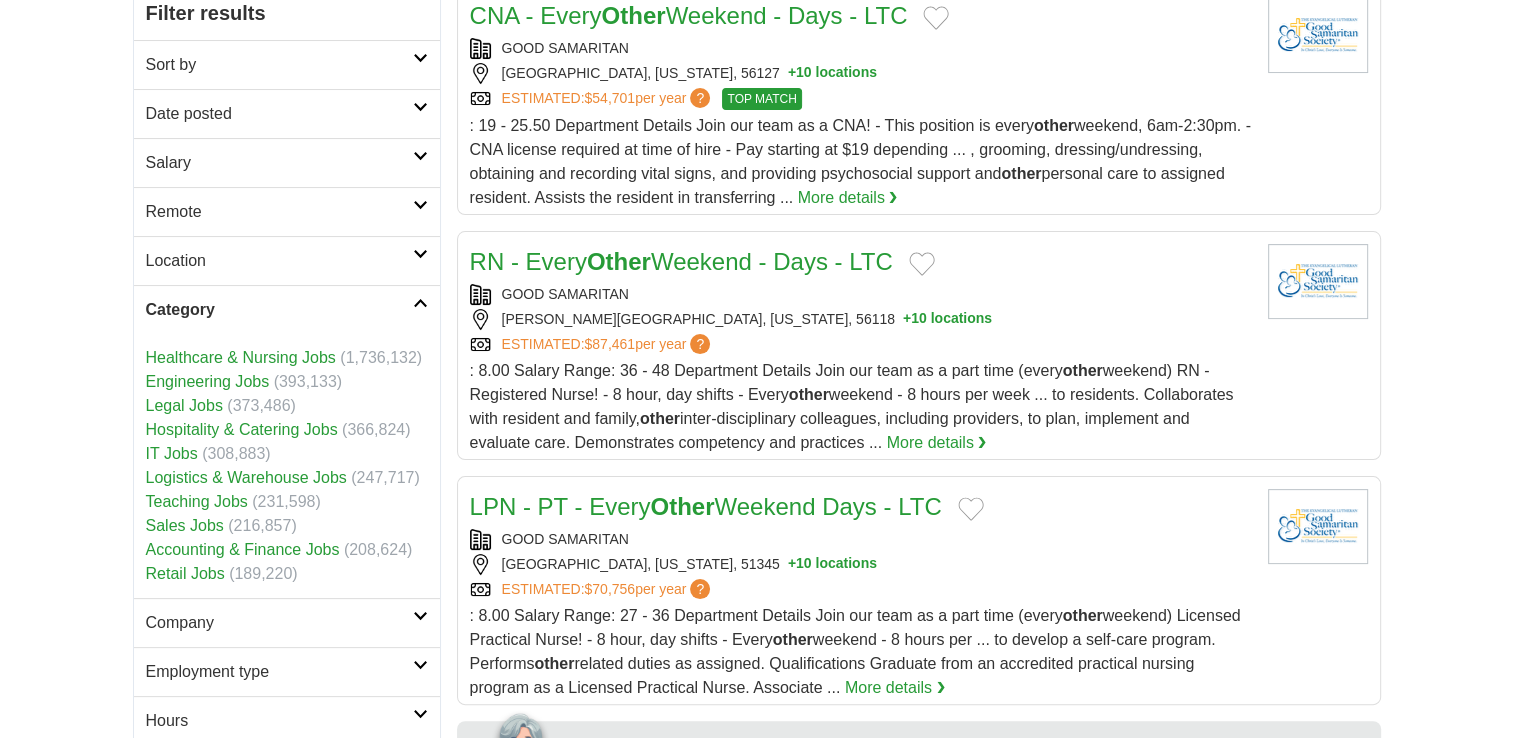 click on "Healthcare & Nursing Jobs" at bounding box center (241, 357) 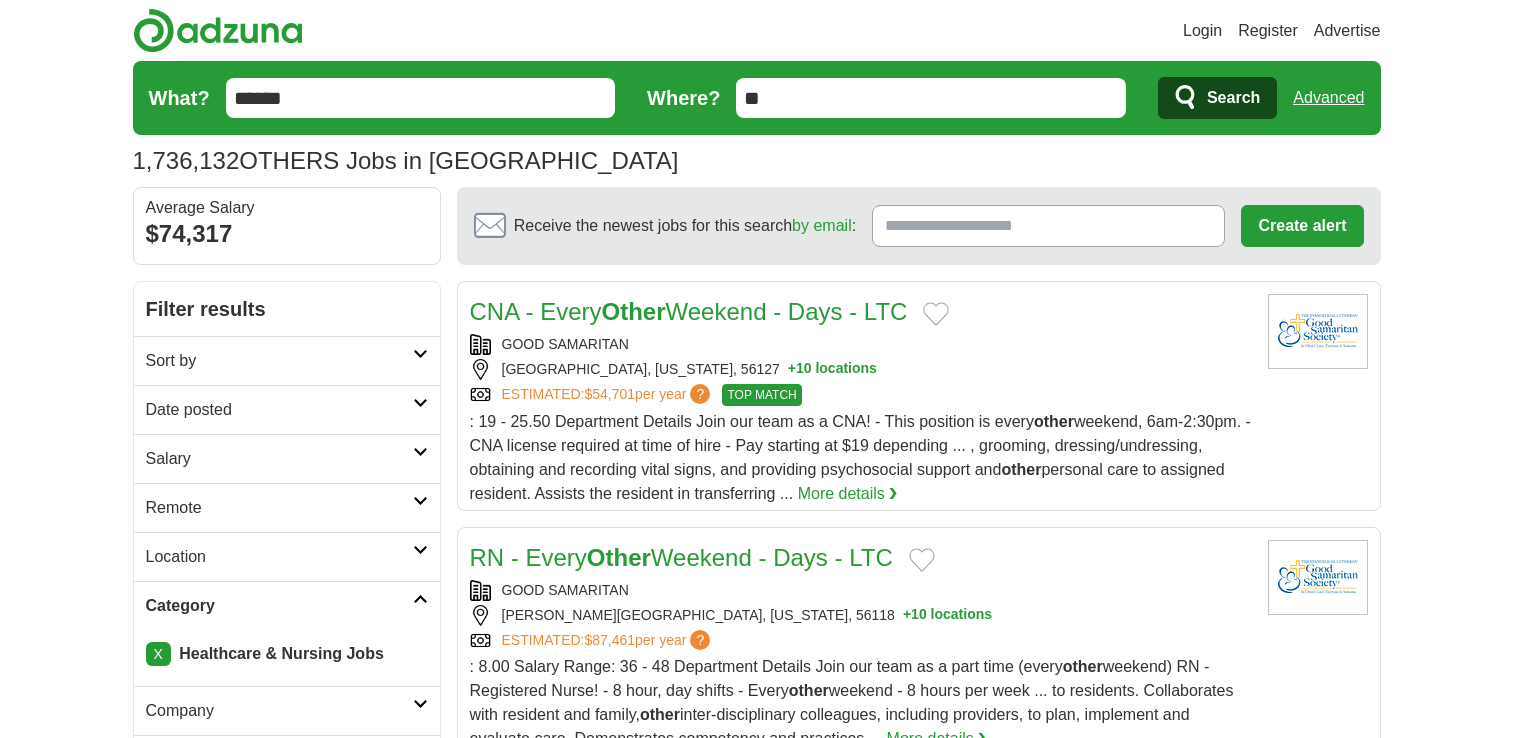 scroll, scrollTop: 0, scrollLeft: 0, axis: both 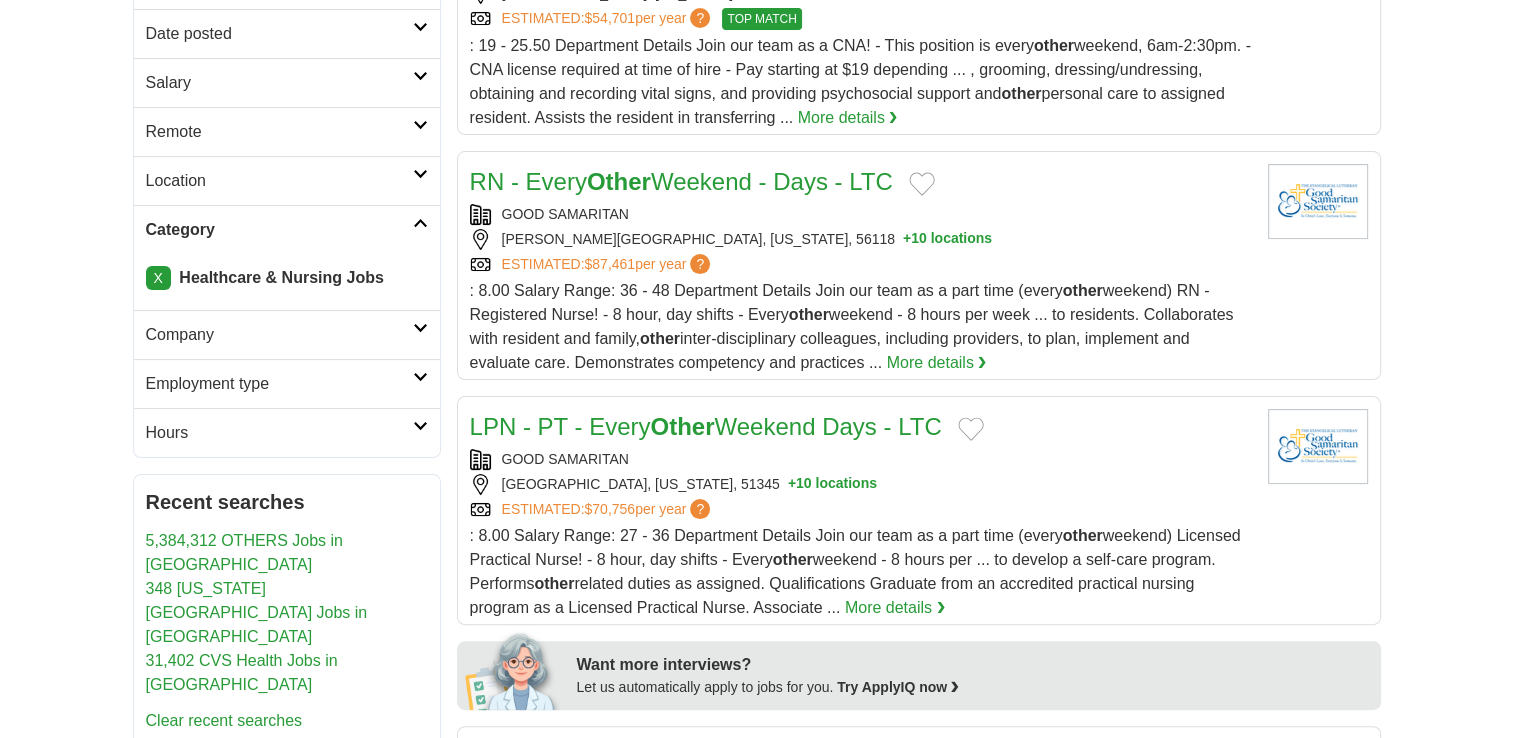 click on "Company" at bounding box center (279, 335) 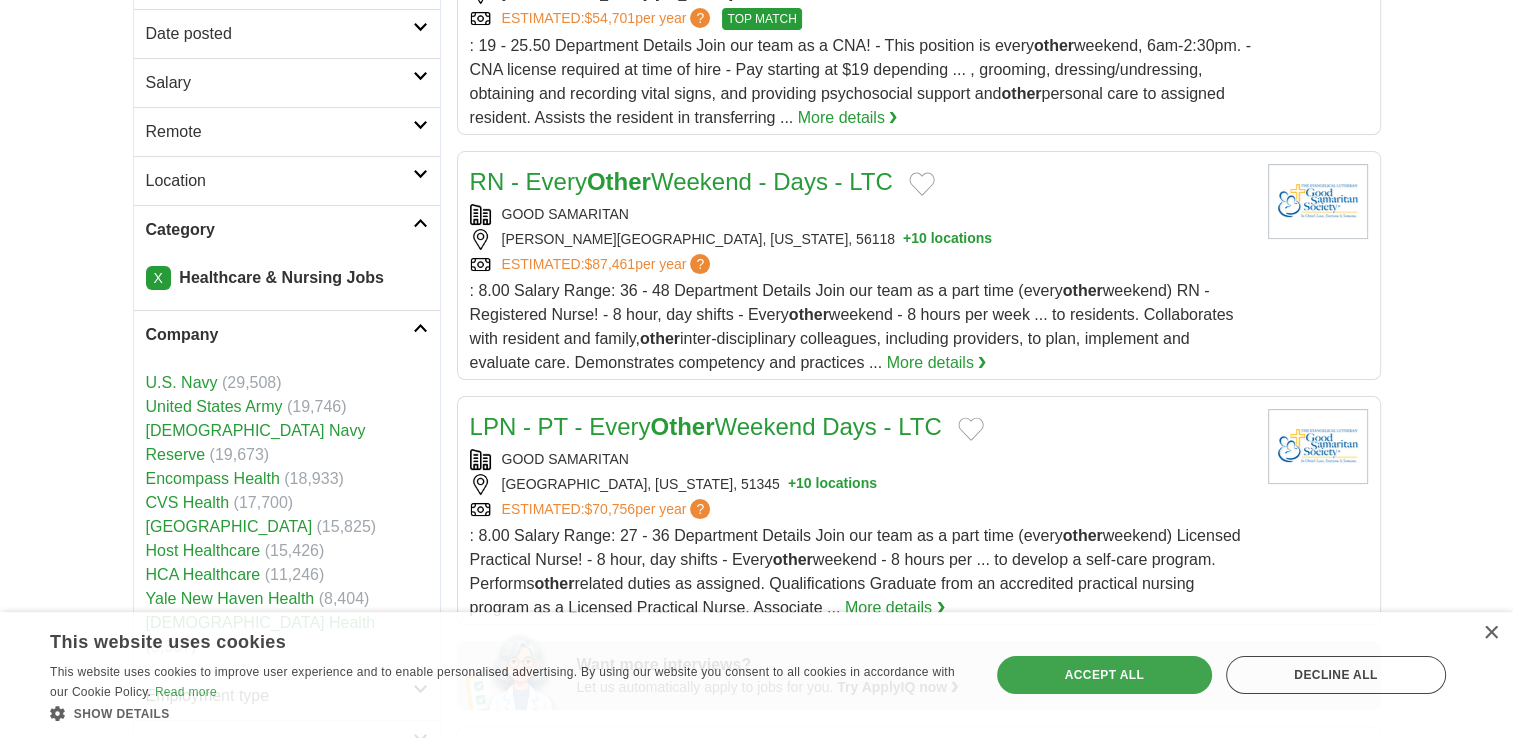 click on "Company" at bounding box center (279, 335) 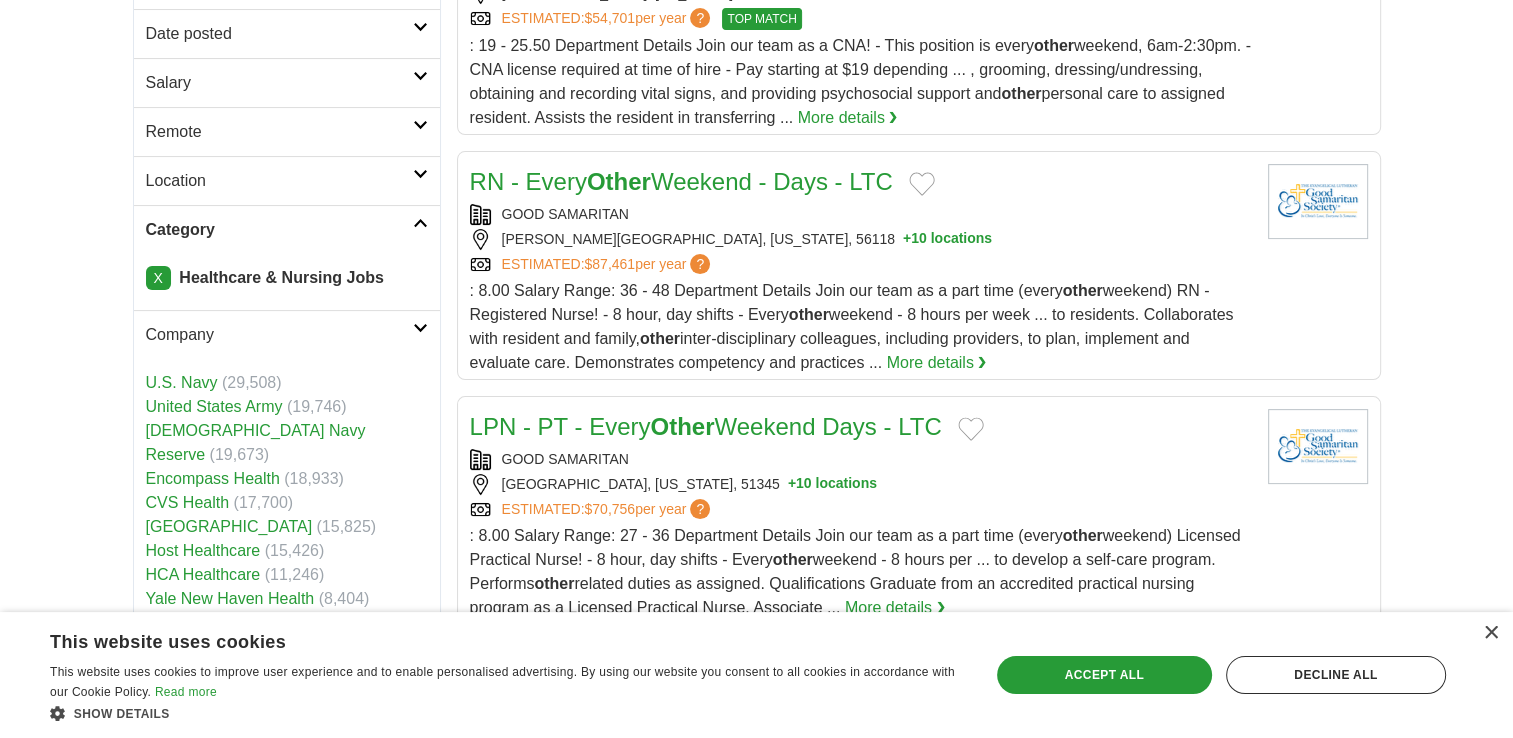 click on "Company" at bounding box center [279, 335] 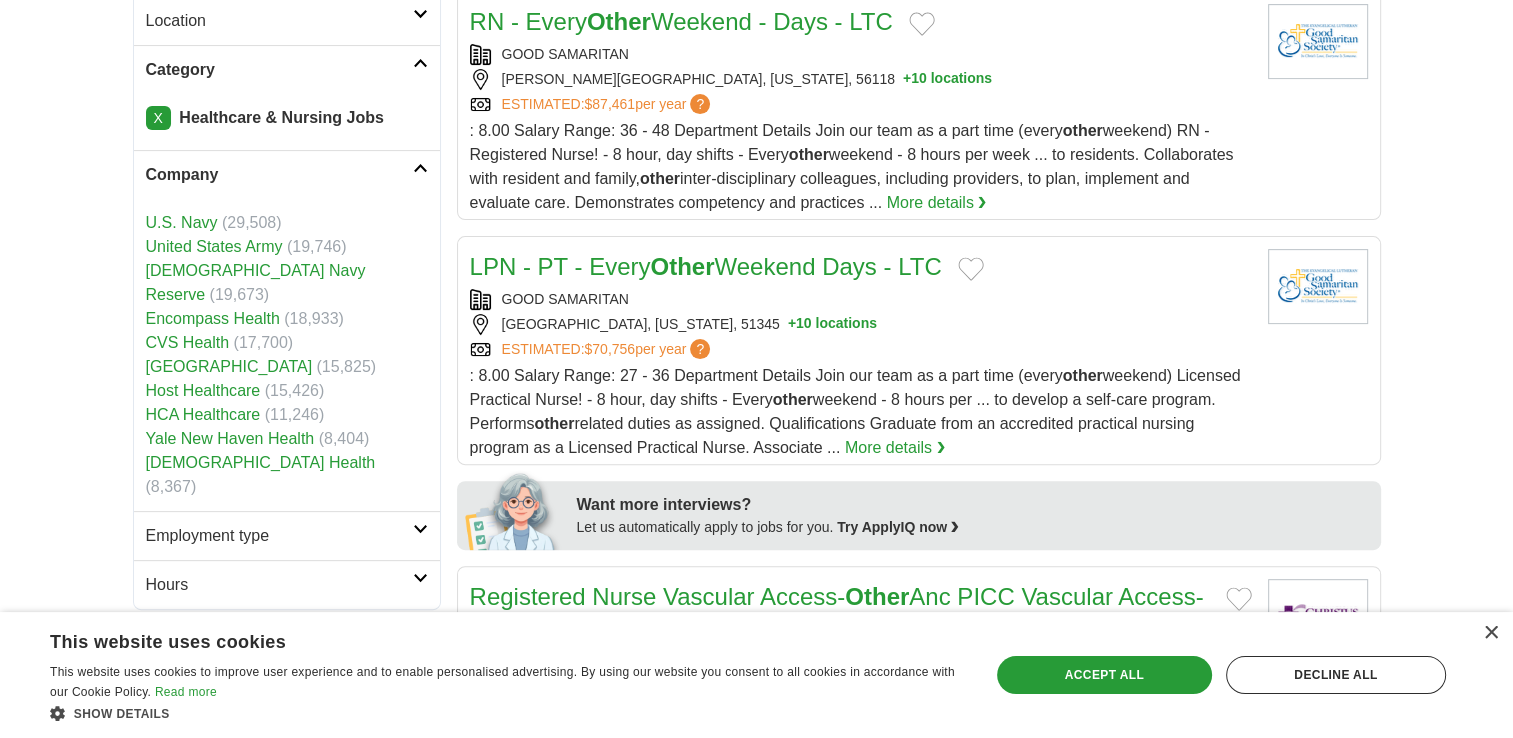 scroll, scrollTop: 0, scrollLeft: 0, axis: both 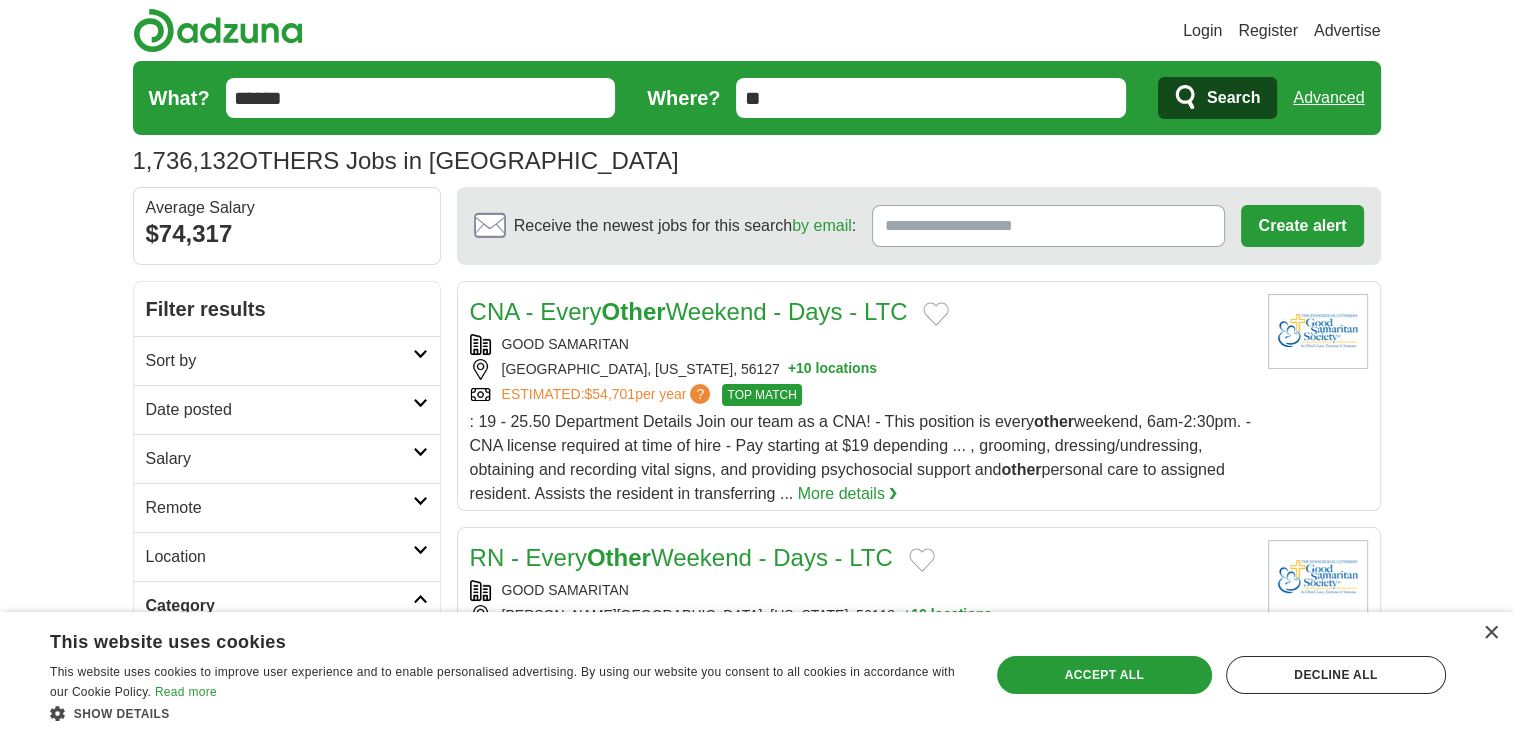 click on "******" at bounding box center [421, 98] 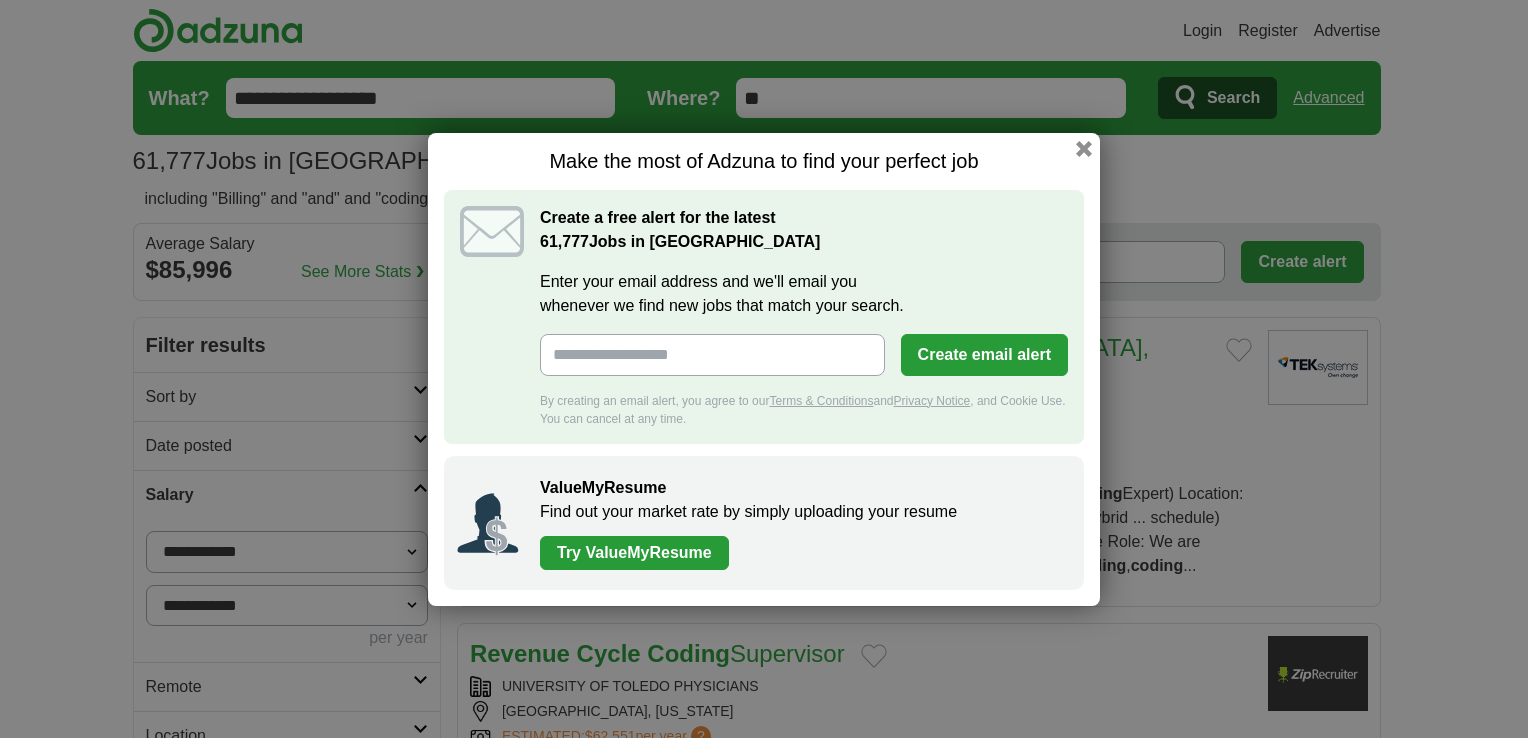 scroll, scrollTop: 0, scrollLeft: 0, axis: both 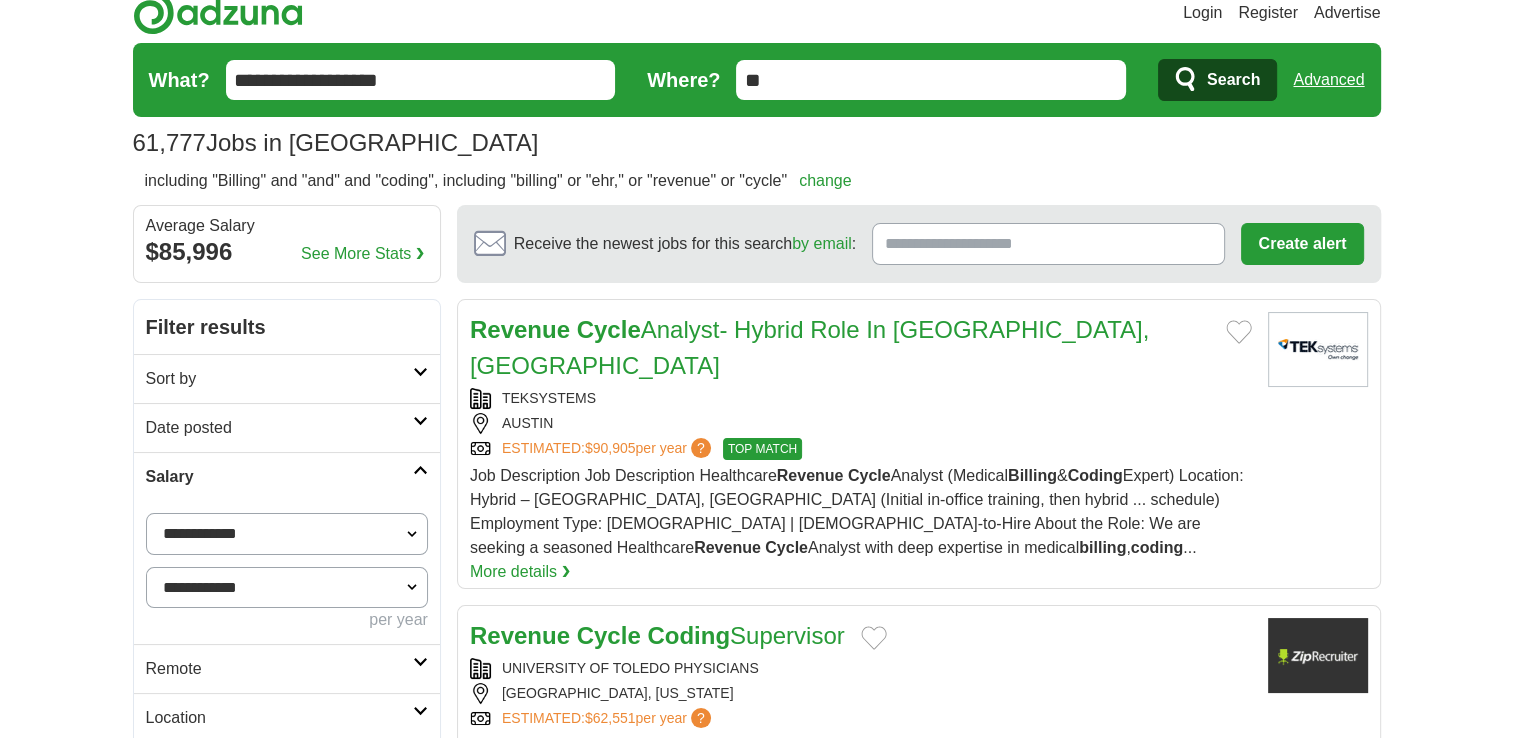 click on "**" at bounding box center [931, 80] 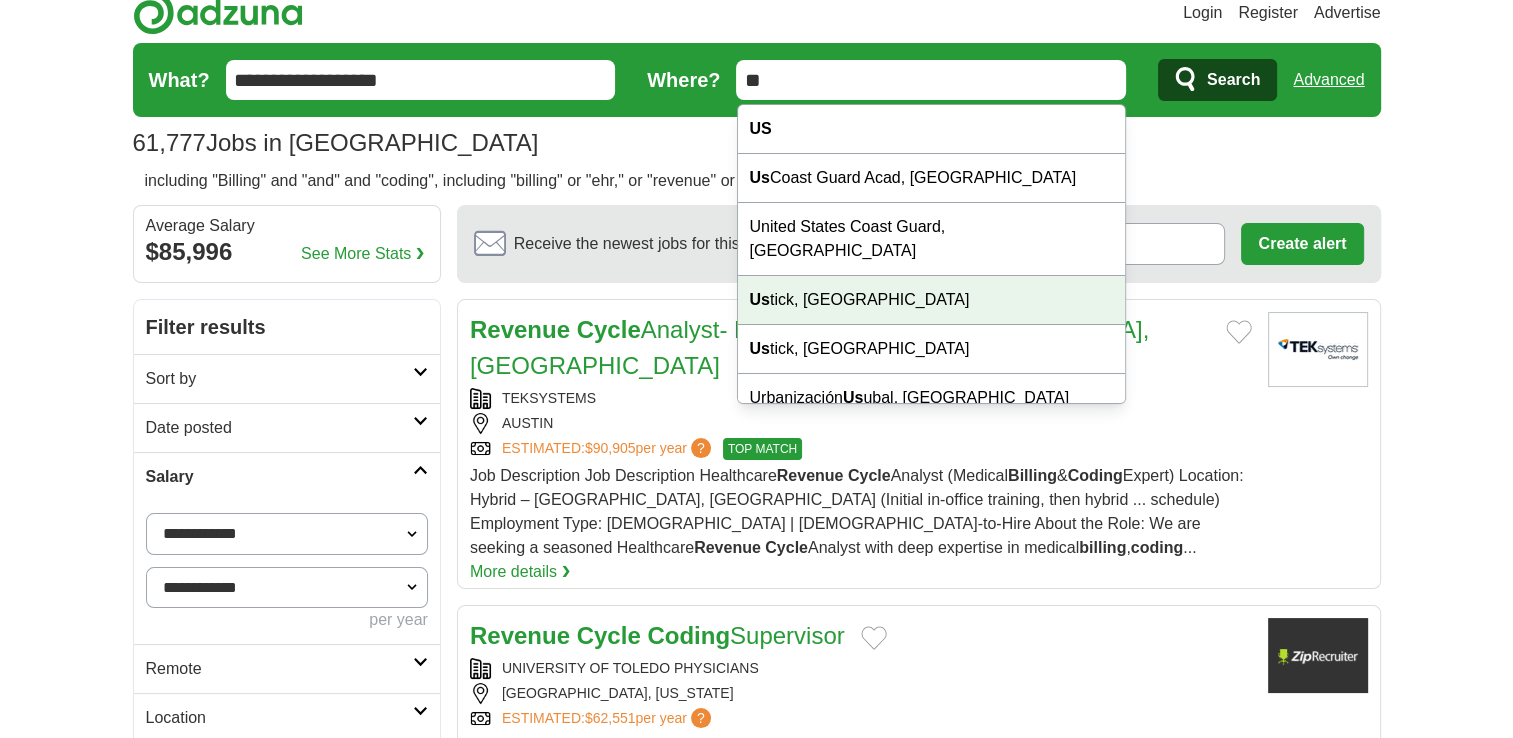 type on "*" 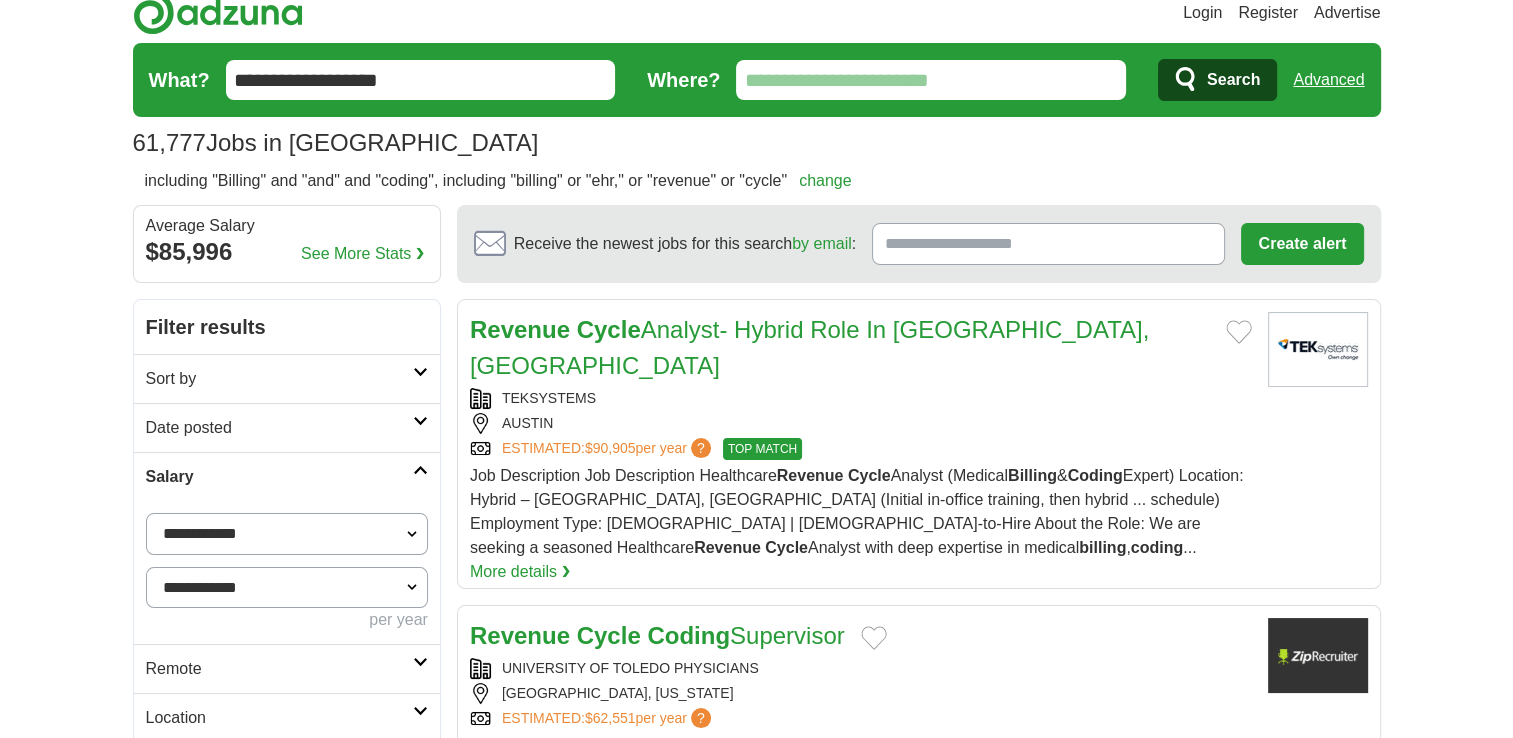 type on "*" 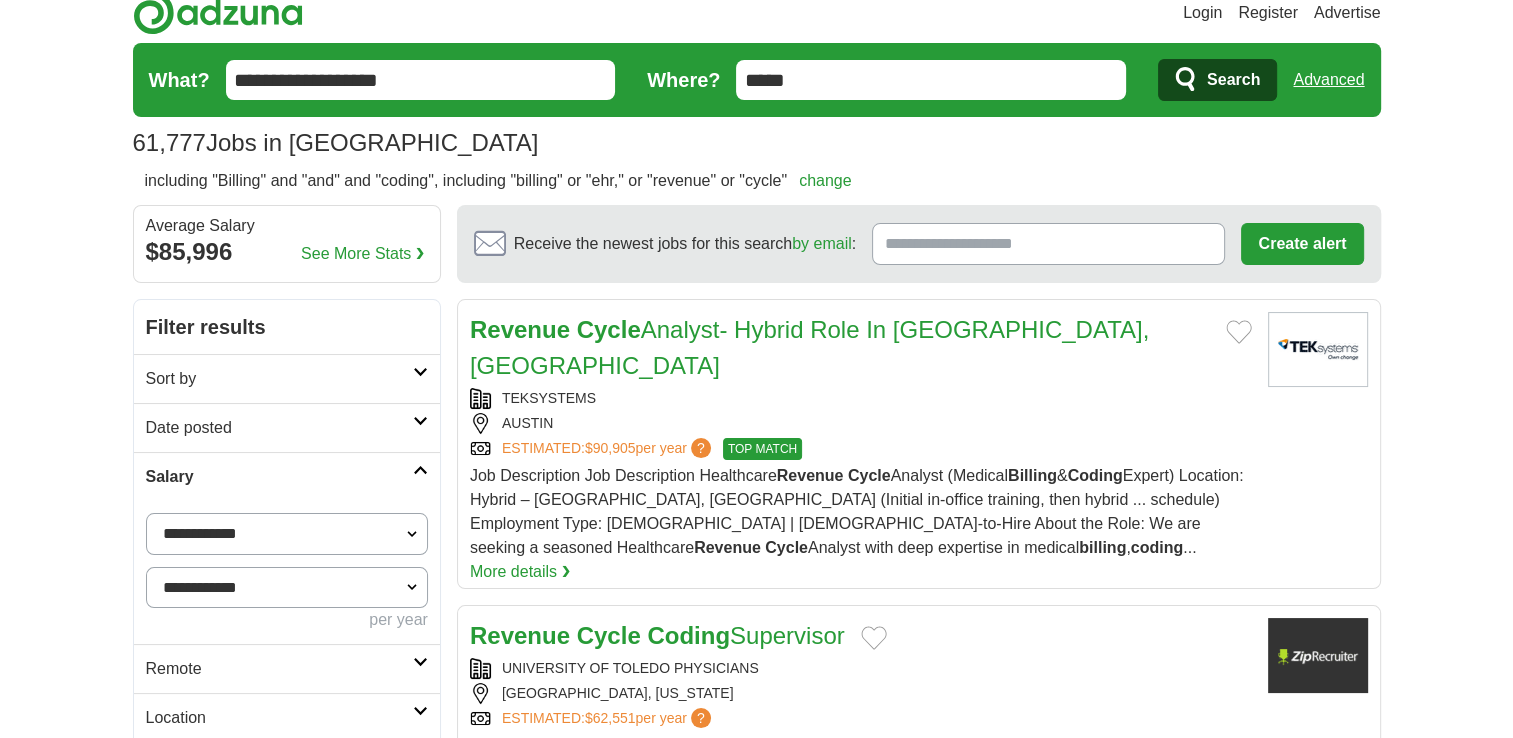 type on "*****" 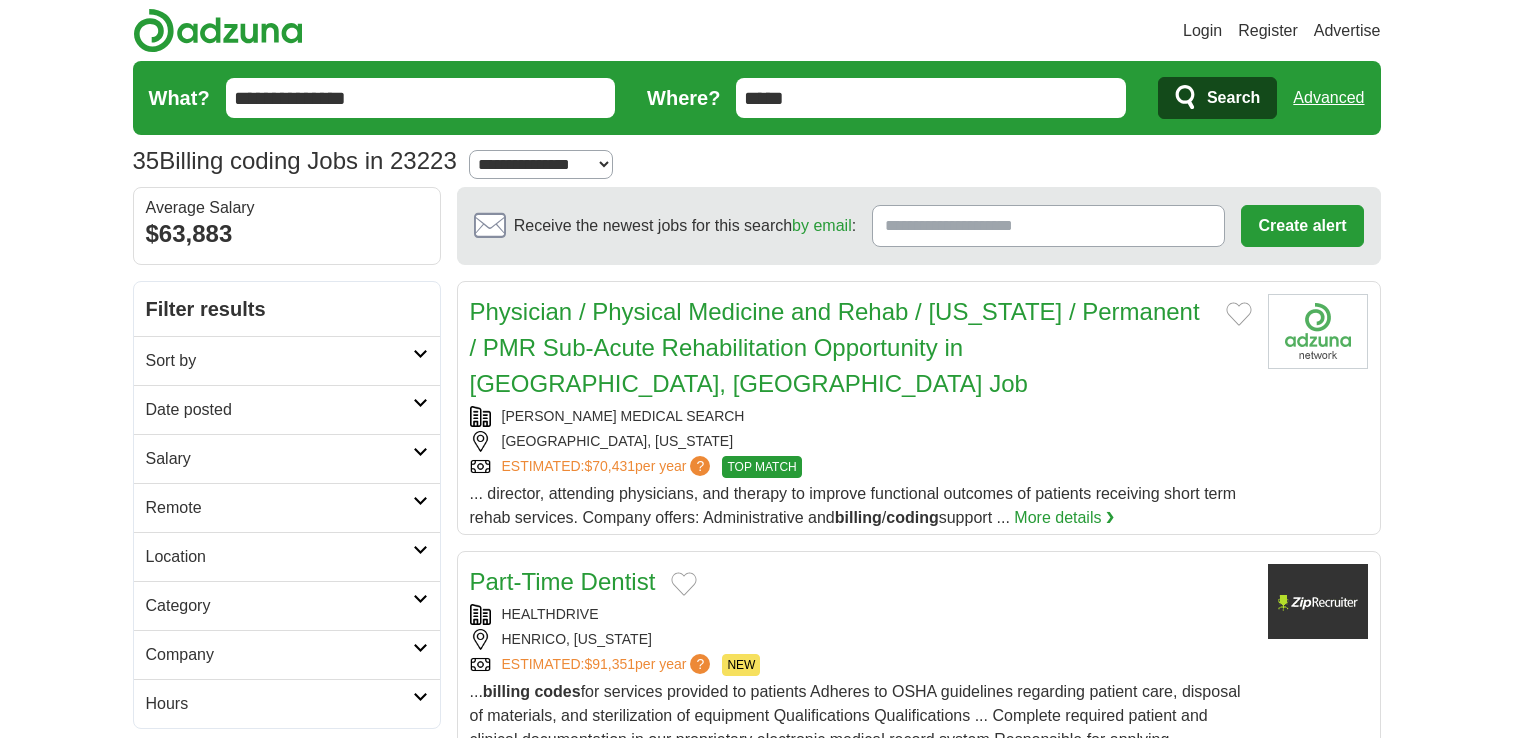 scroll, scrollTop: 0, scrollLeft: 0, axis: both 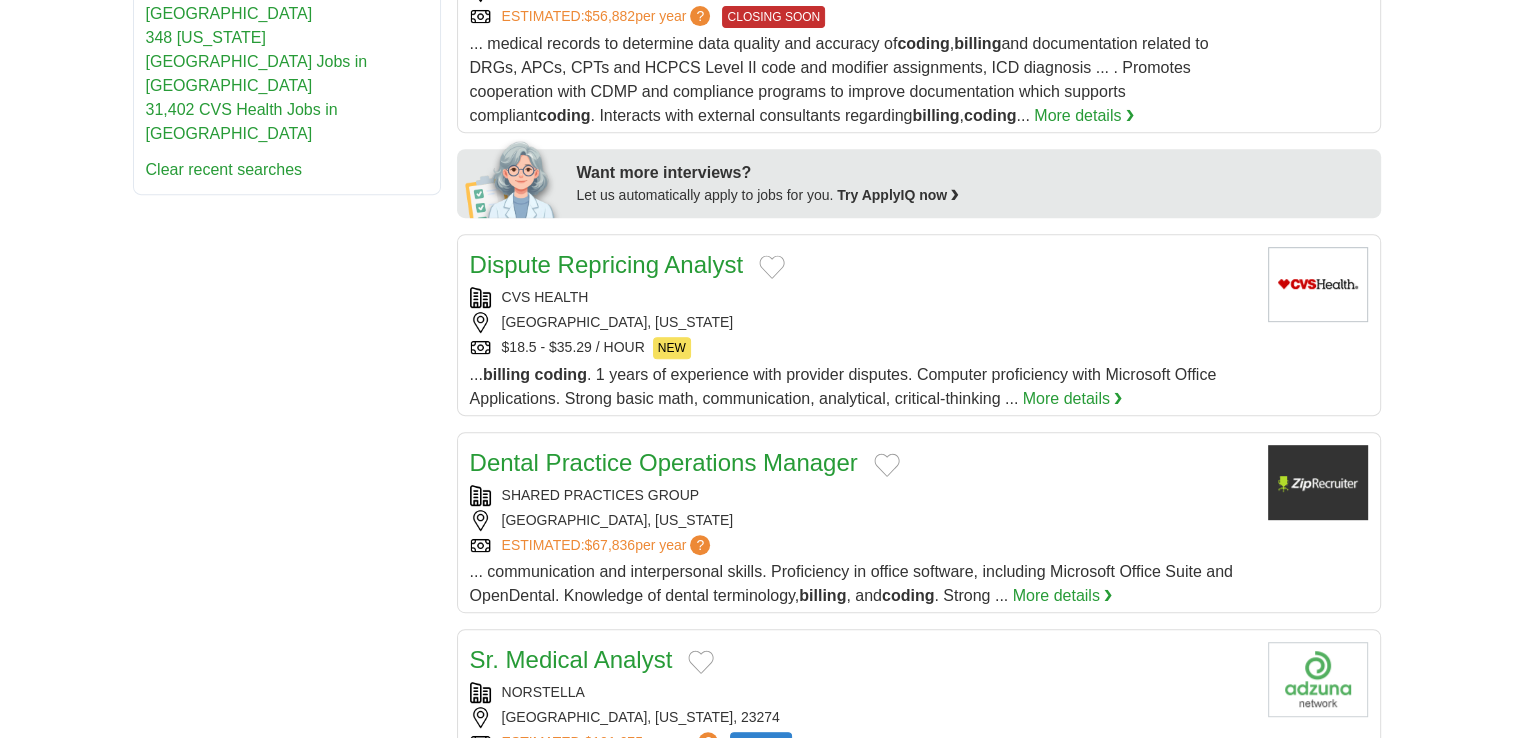 click on "Dispute Repricing Analyst" at bounding box center (606, 264) 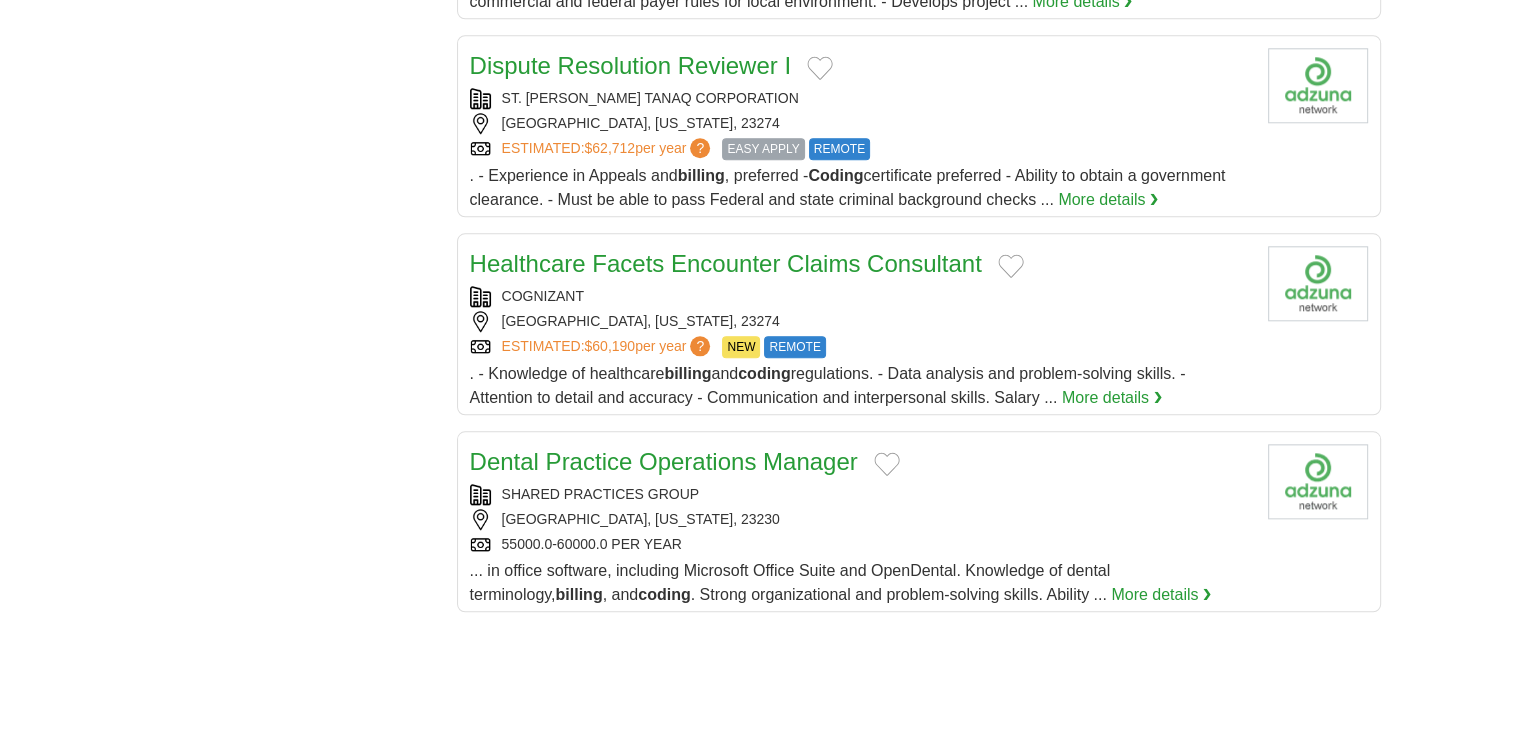 scroll, scrollTop: 1983, scrollLeft: 0, axis: vertical 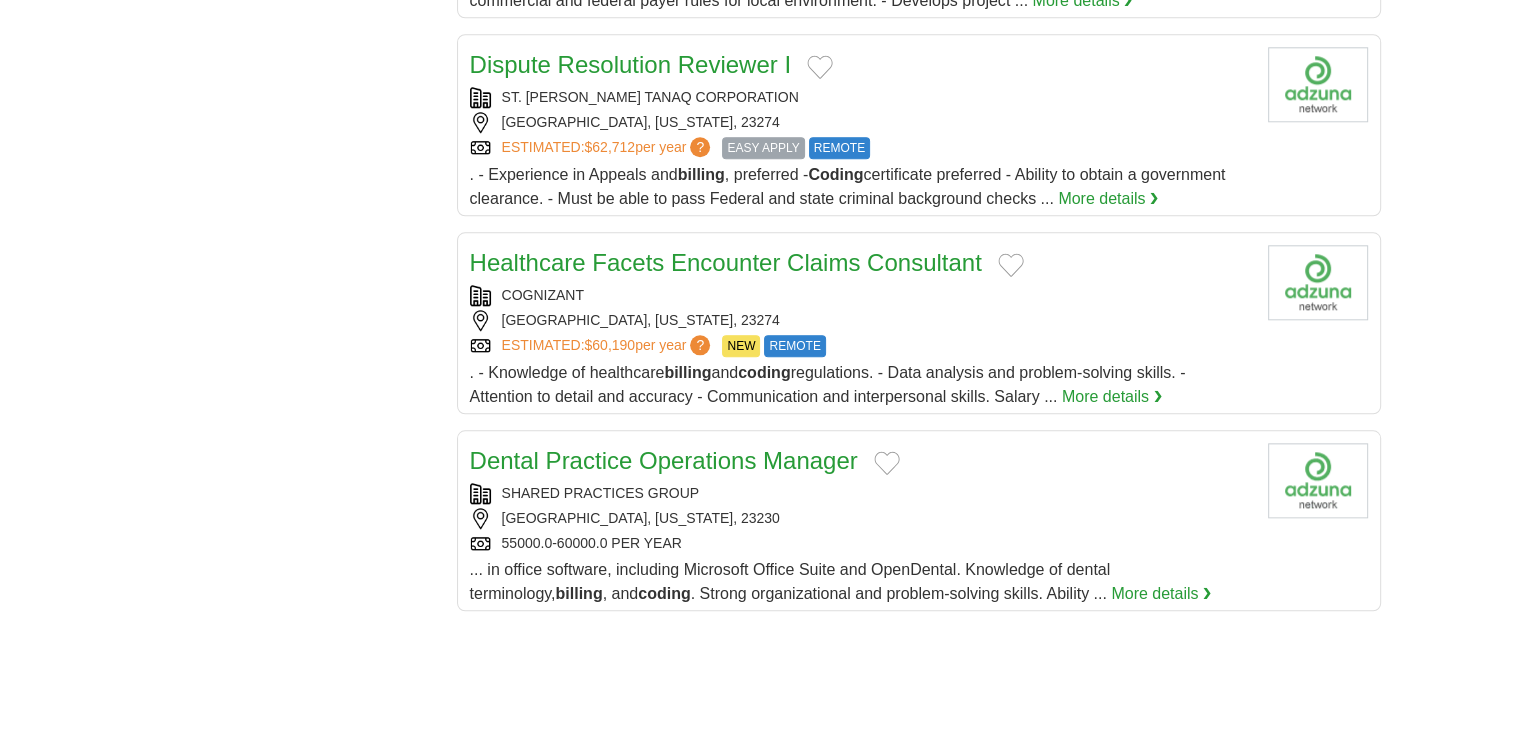 click on "Healthcare Facets Encounter Claims Consultant" at bounding box center [726, 262] 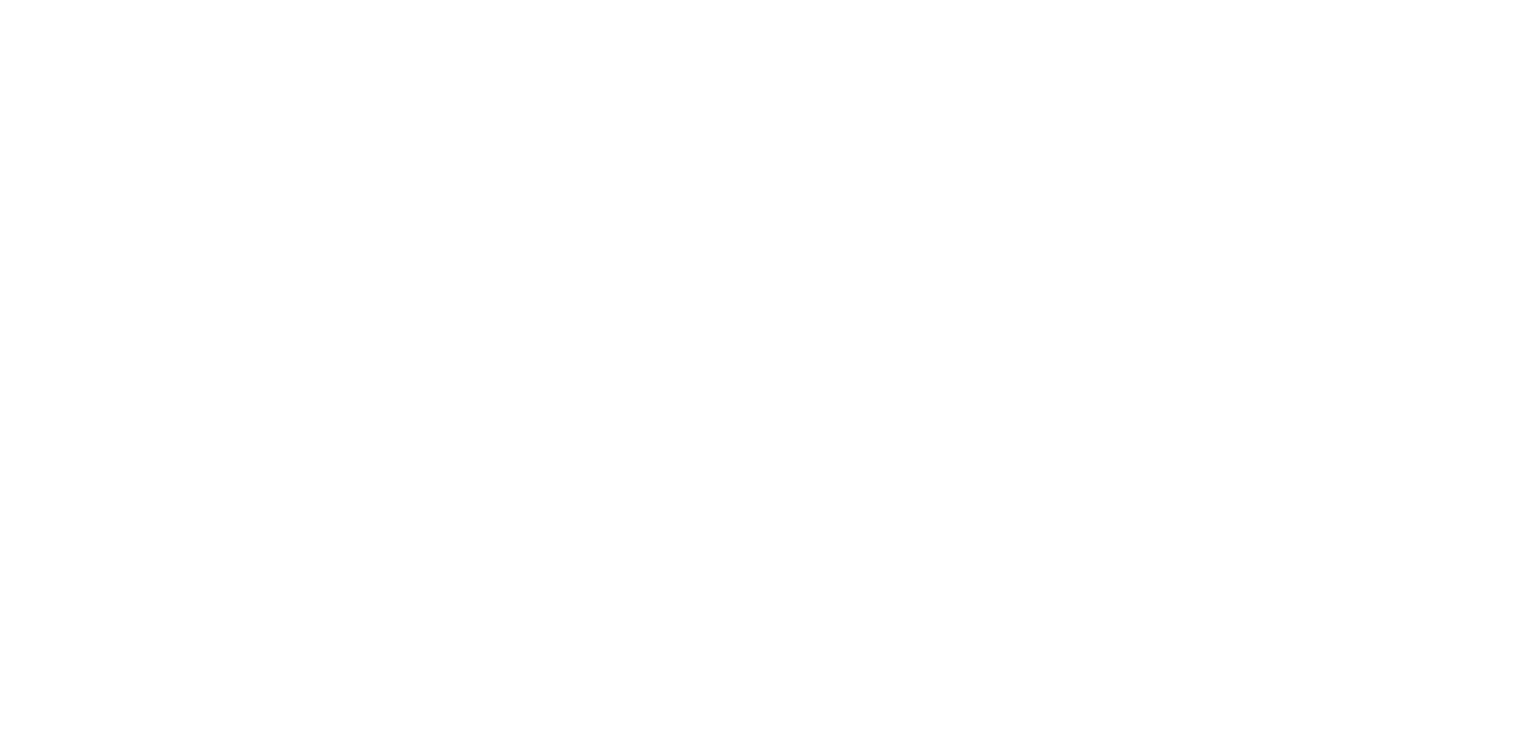 scroll, scrollTop: 2943, scrollLeft: 0, axis: vertical 